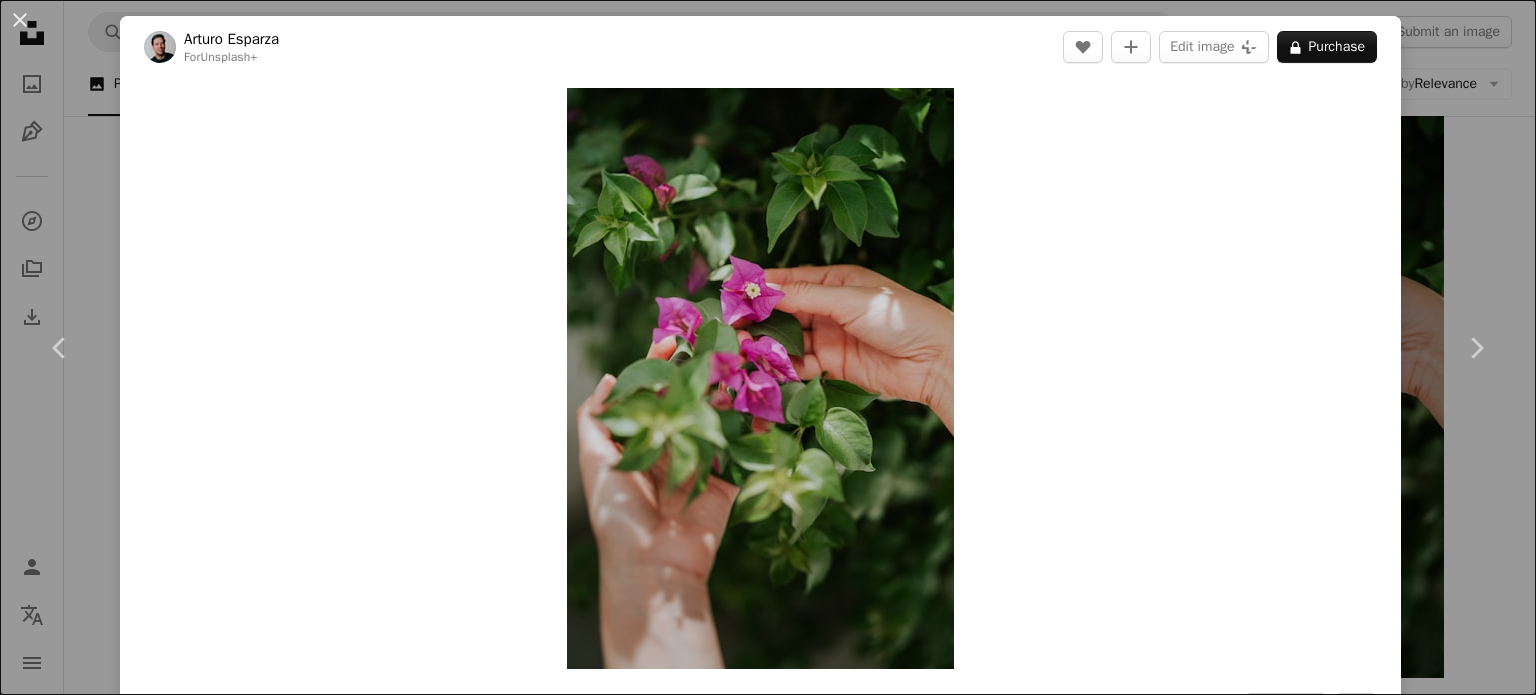 scroll, scrollTop: 14419, scrollLeft: 0, axis: vertical 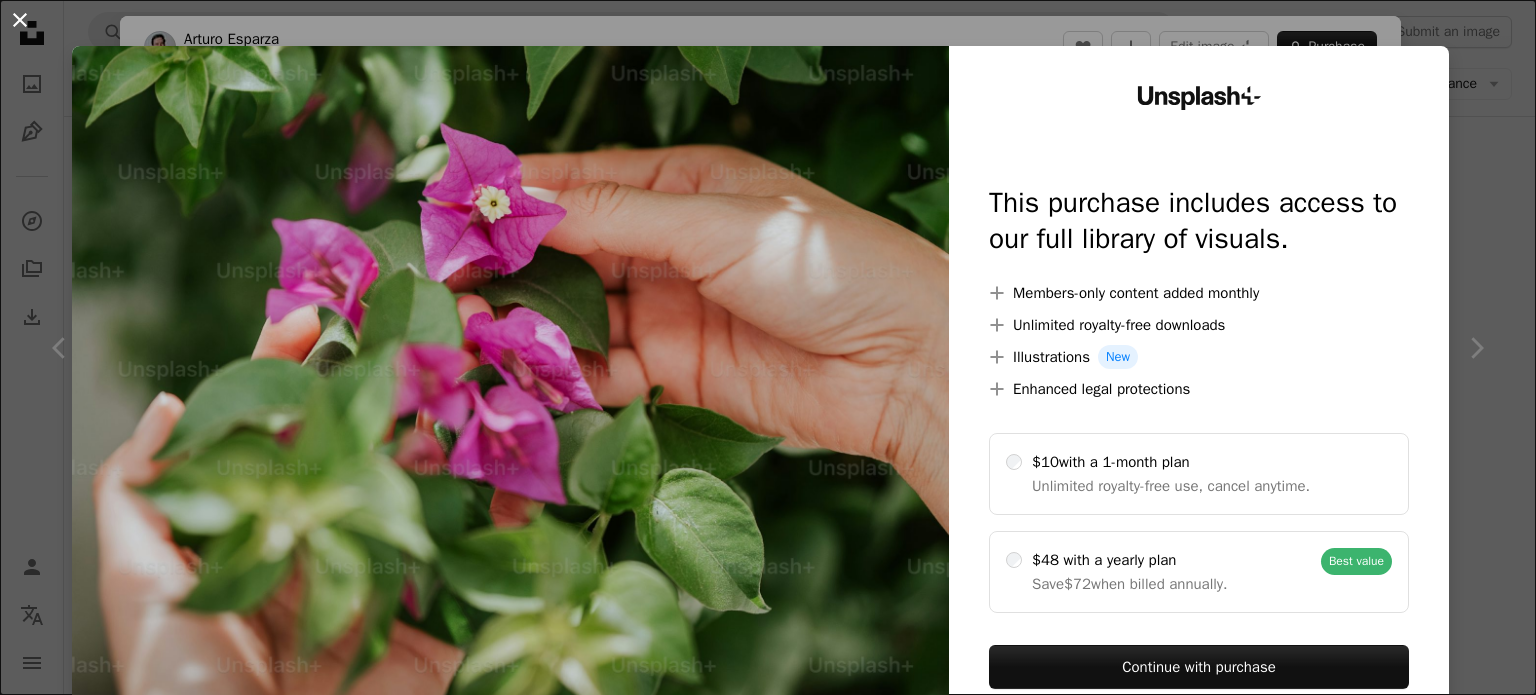 click on "An X shape" at bounding box center (20, 20) 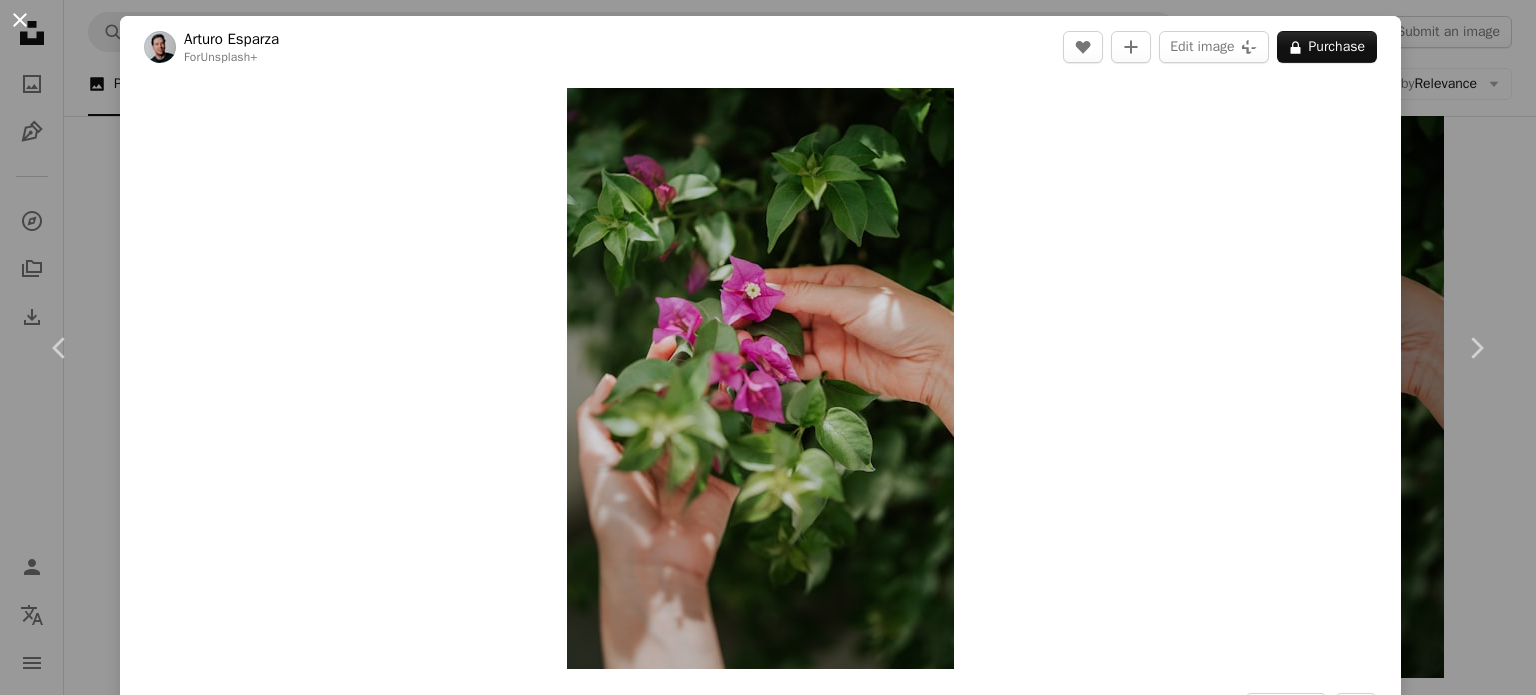 click on "An X shape" at bounding box center [20, 20] 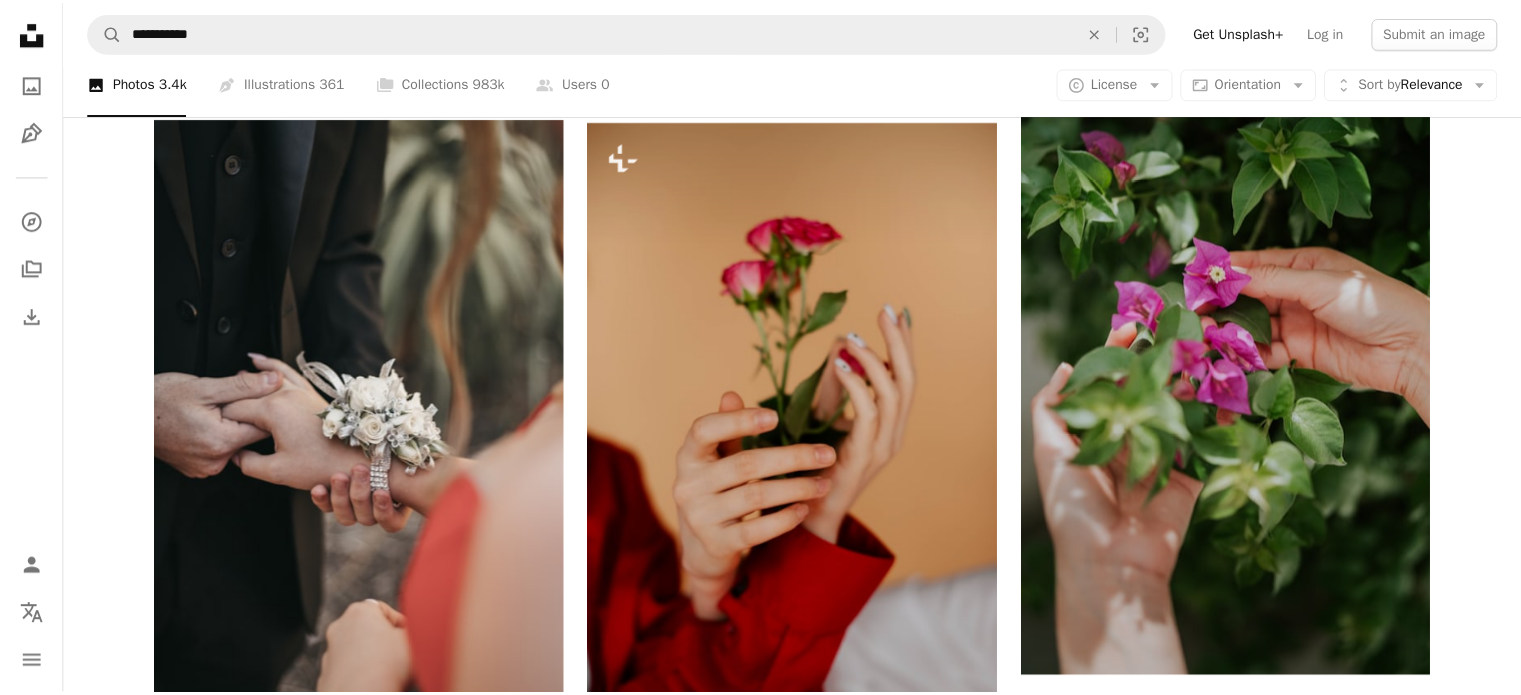 scroll, scrollTop: 36432, scrollLeft: 0, axis: vertical 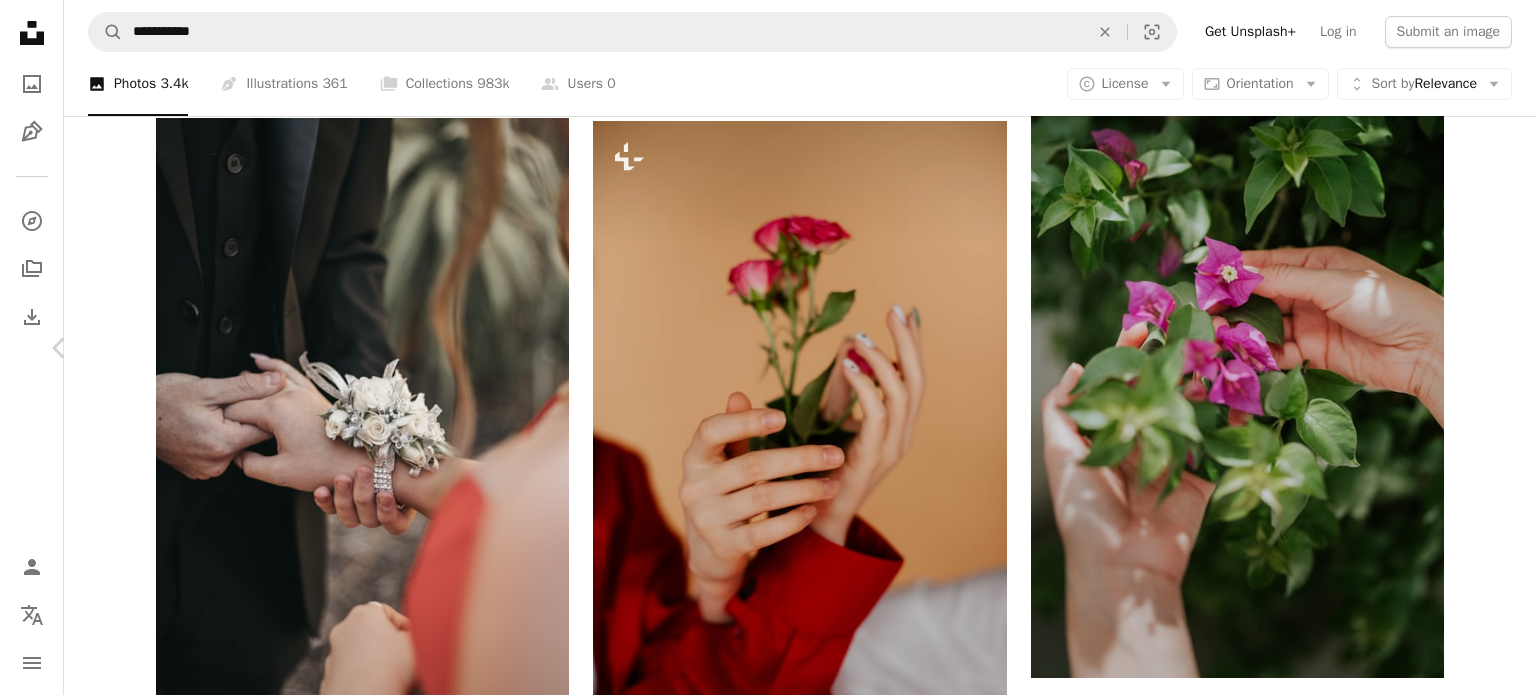 click 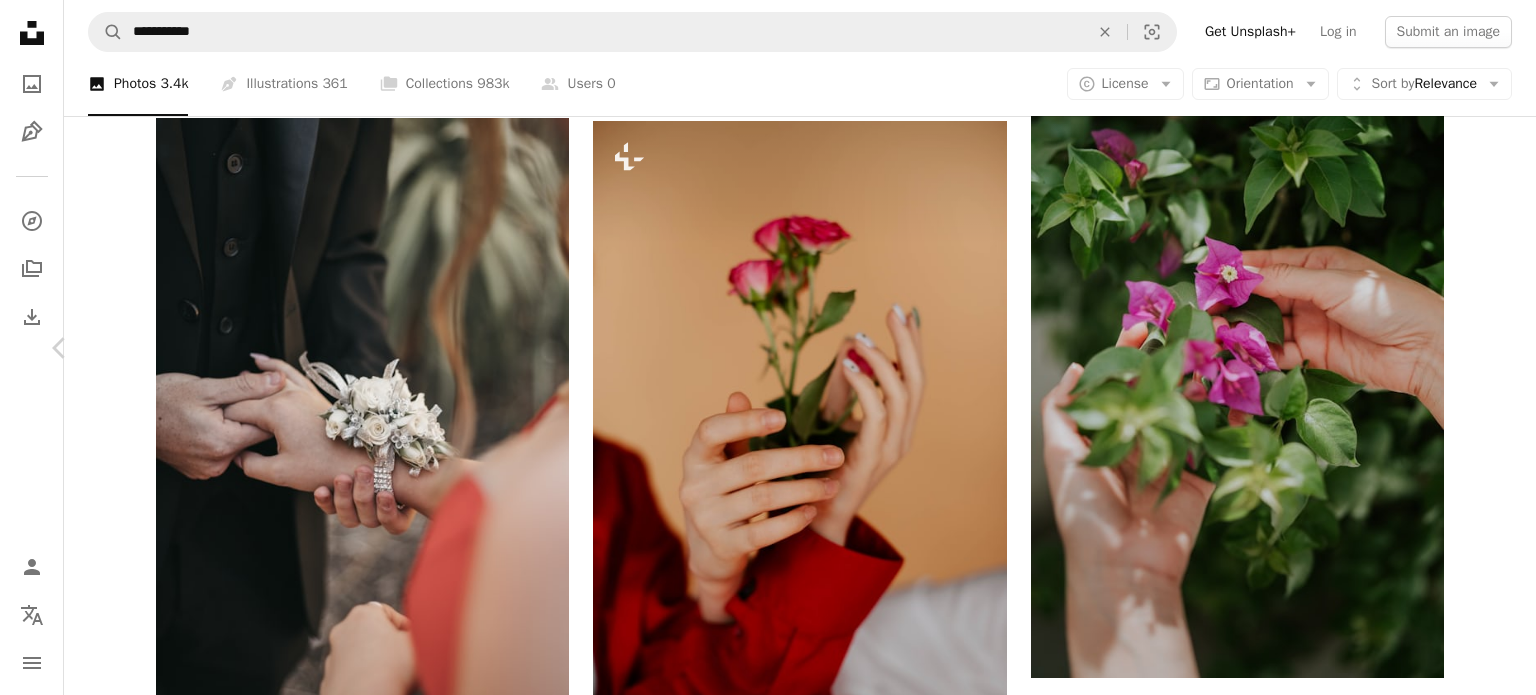 click 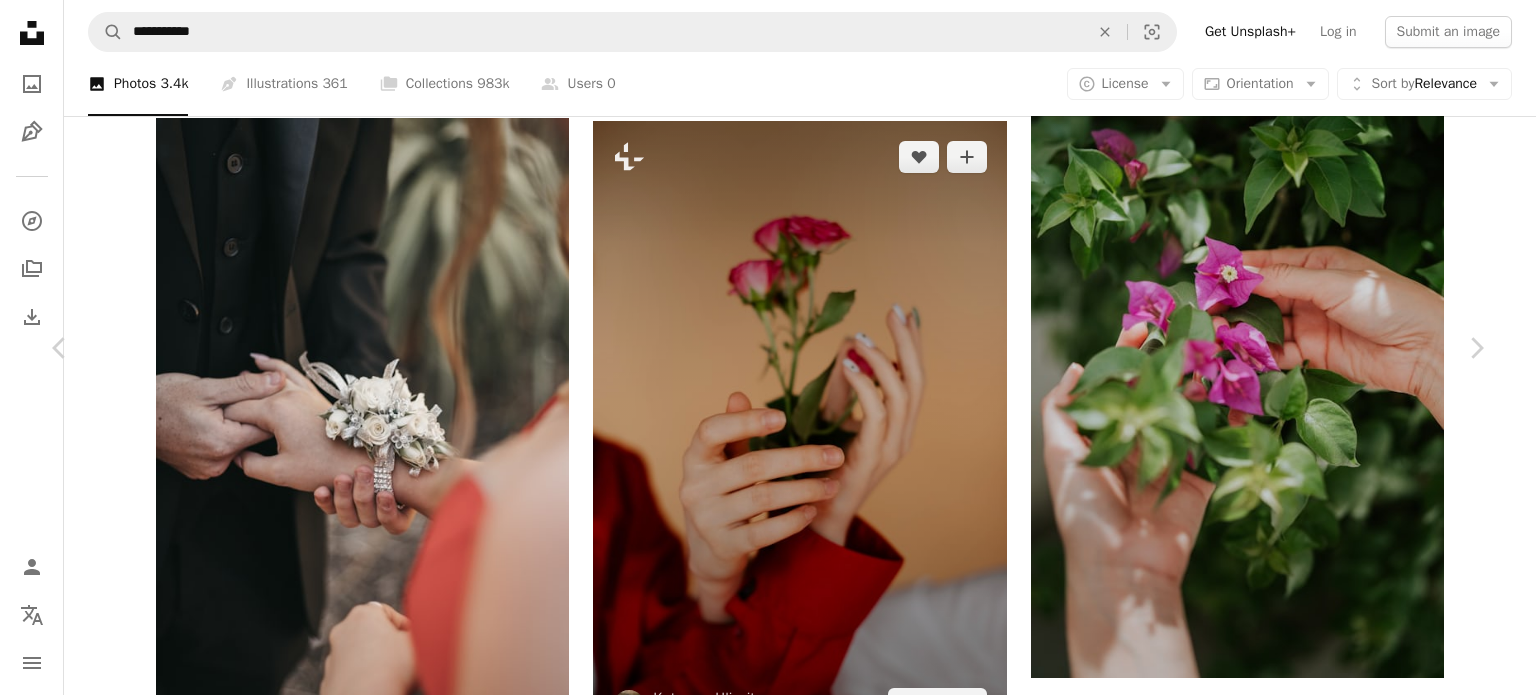 click on "An X shape" at bounding box center [20, 20] 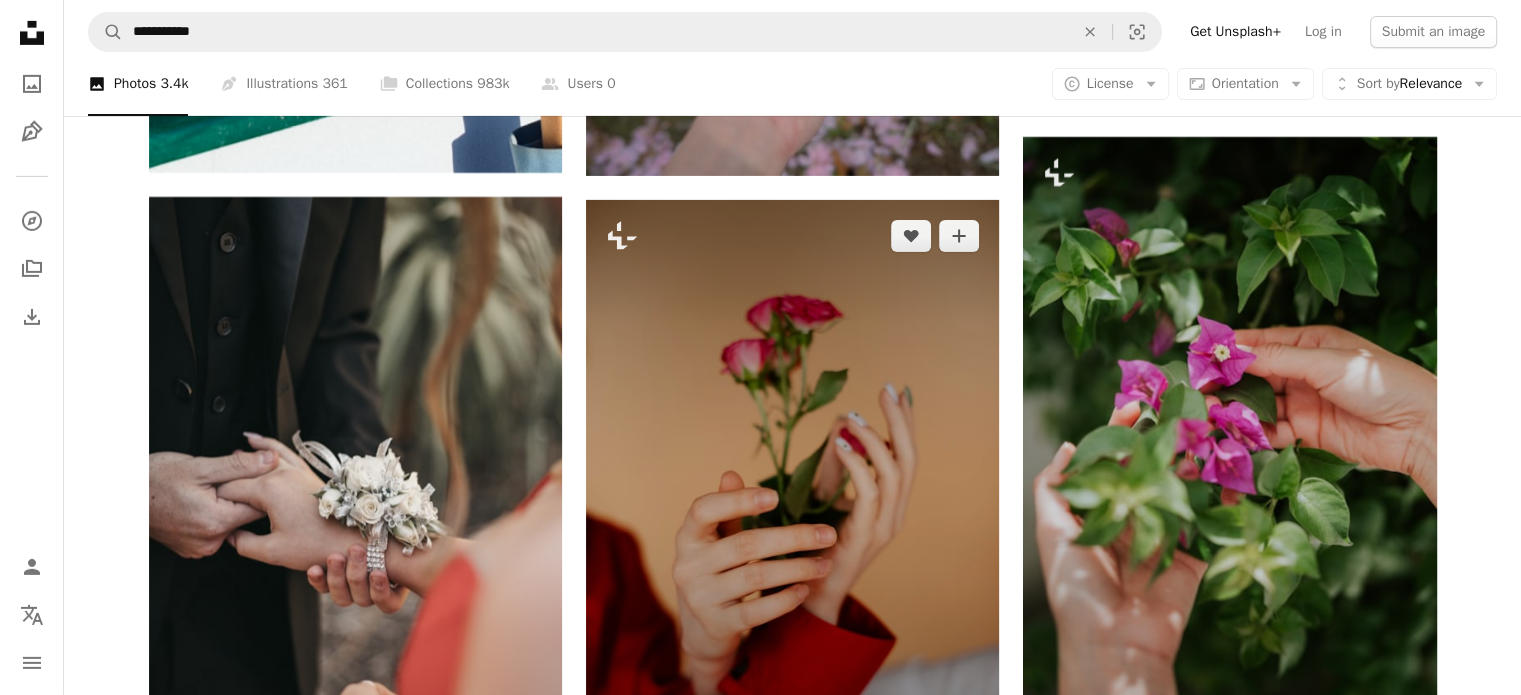 scroll, scrollTop: 14339, scrollLeft: 0, axis: vertical 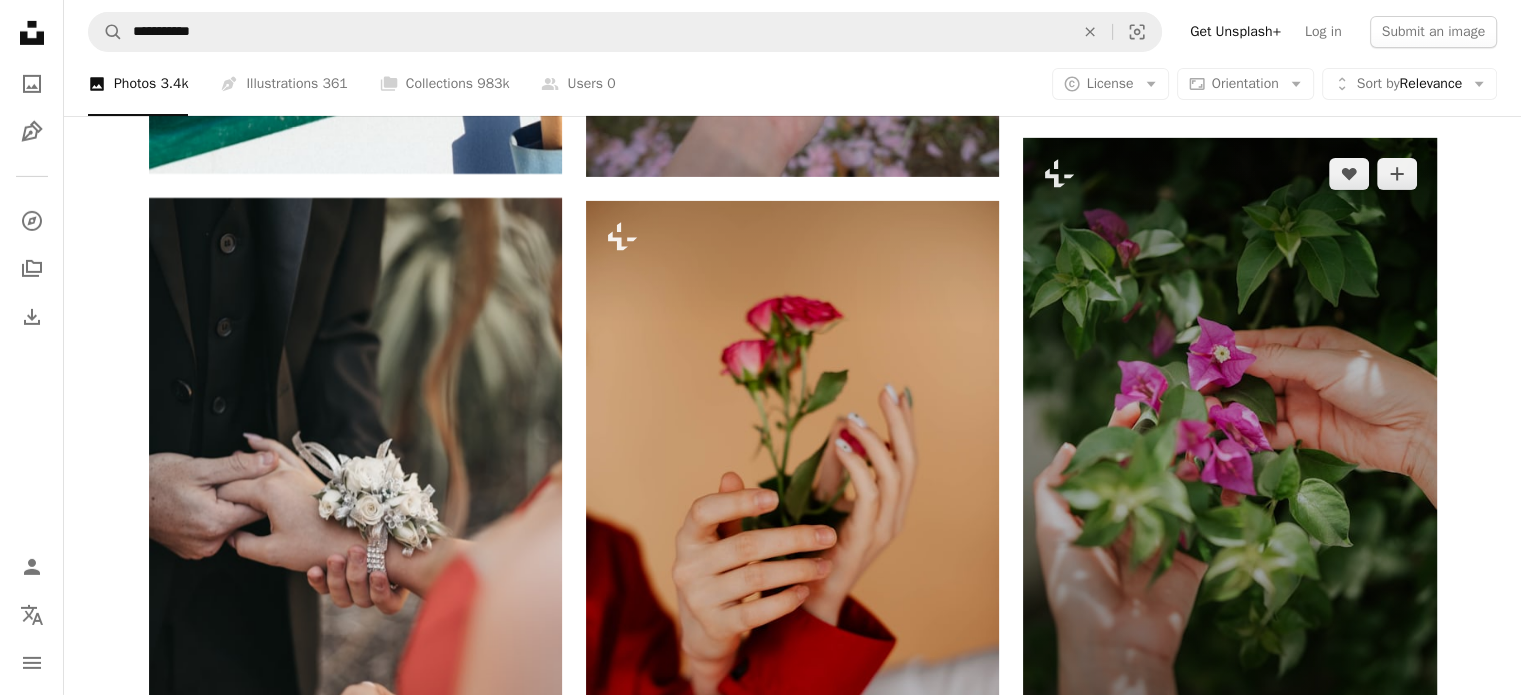 click at bounding box center [1229, 448] 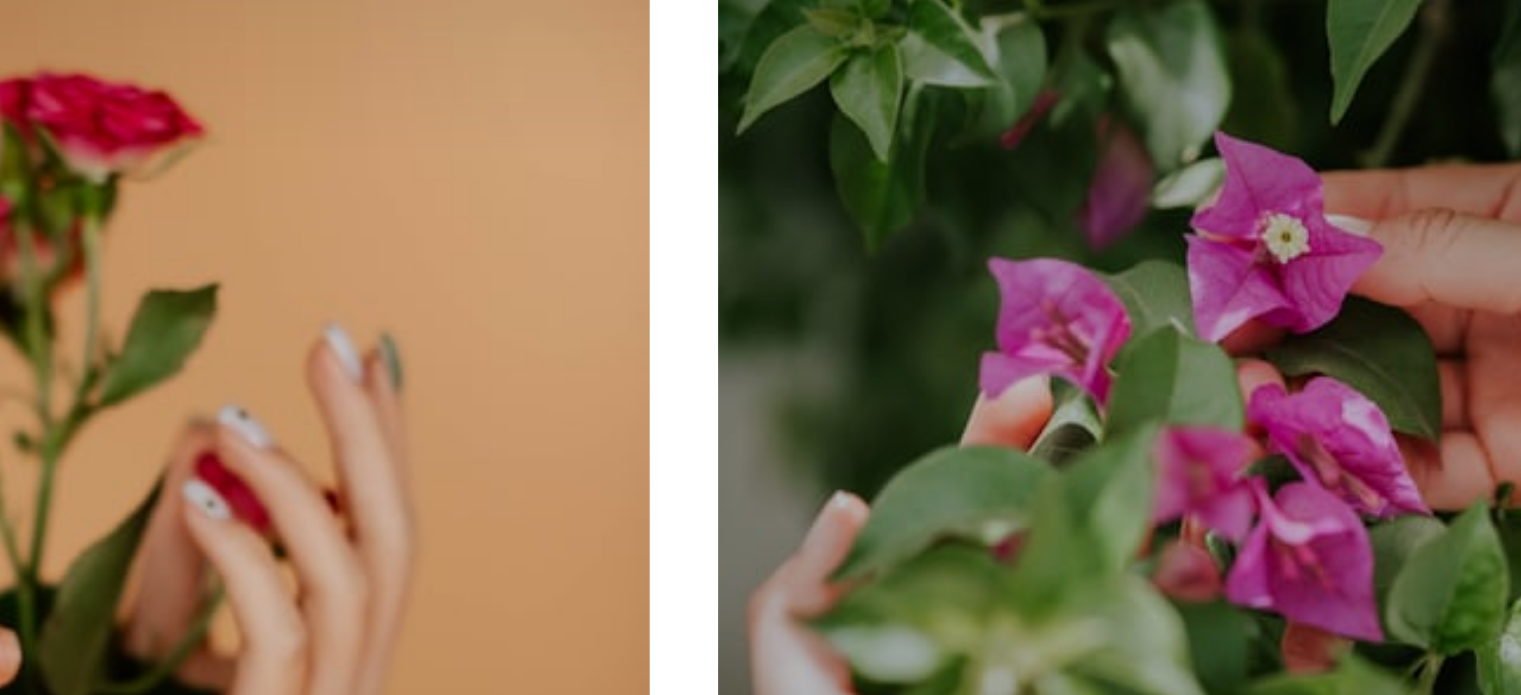 scroll, scrollTop: 14339, scrollLeft: 0, axis: vertical 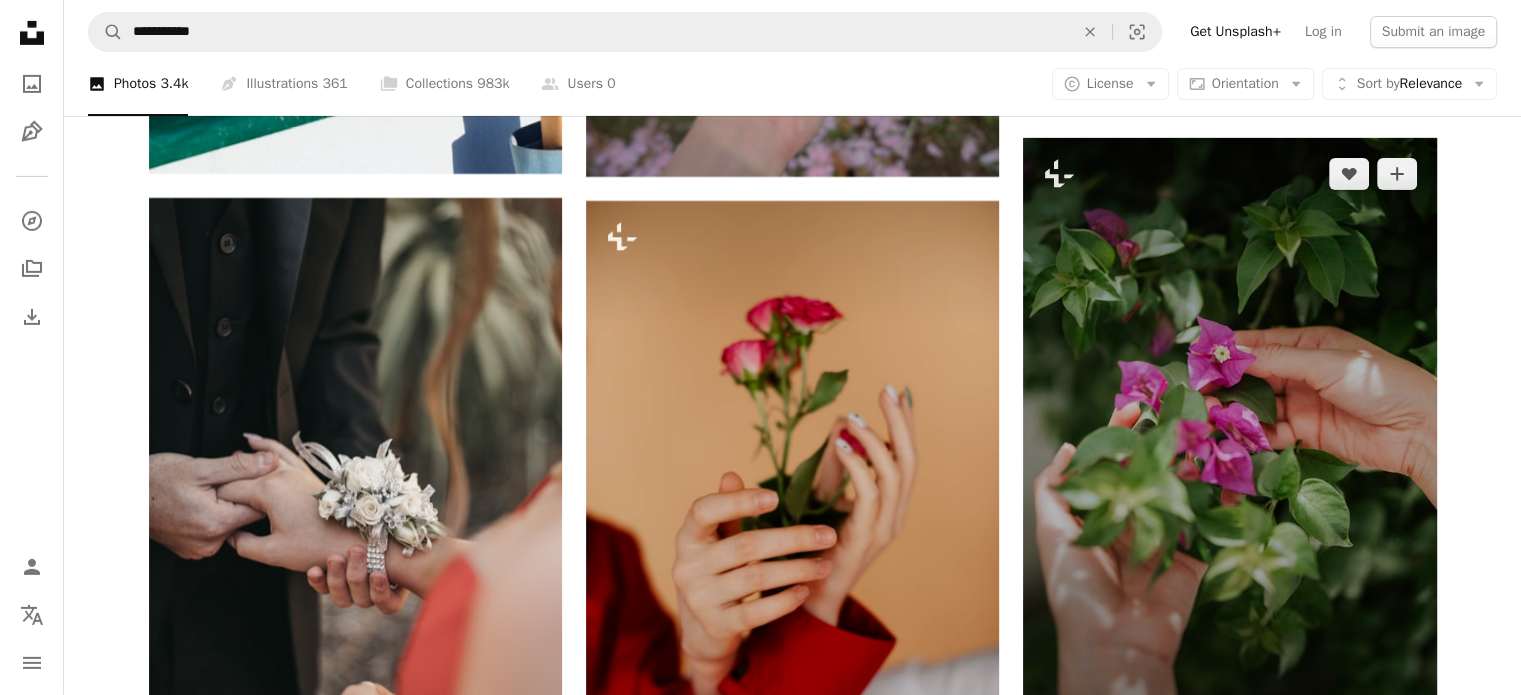 click at bounding box center (1229, 448) 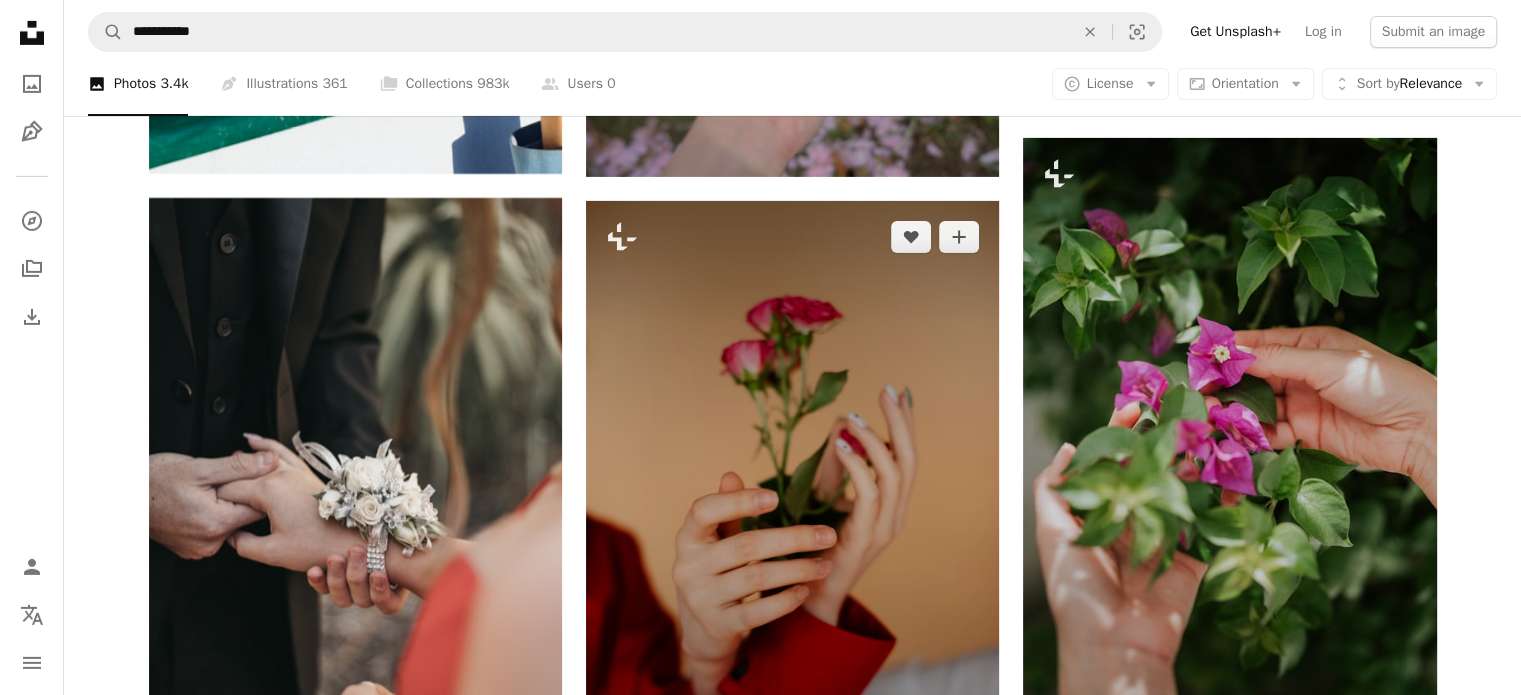 click at bounding box center (792, 510) 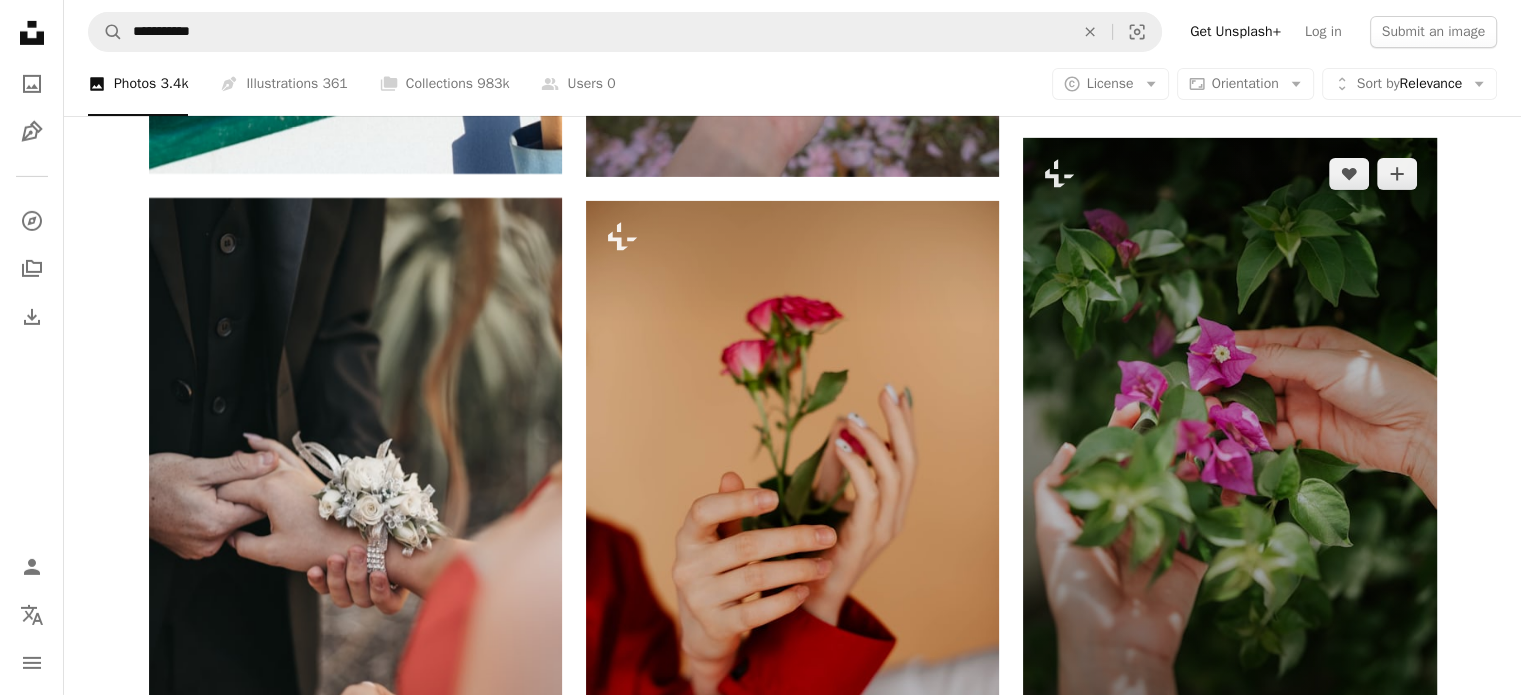 click at bounding box center (1229, 448) 